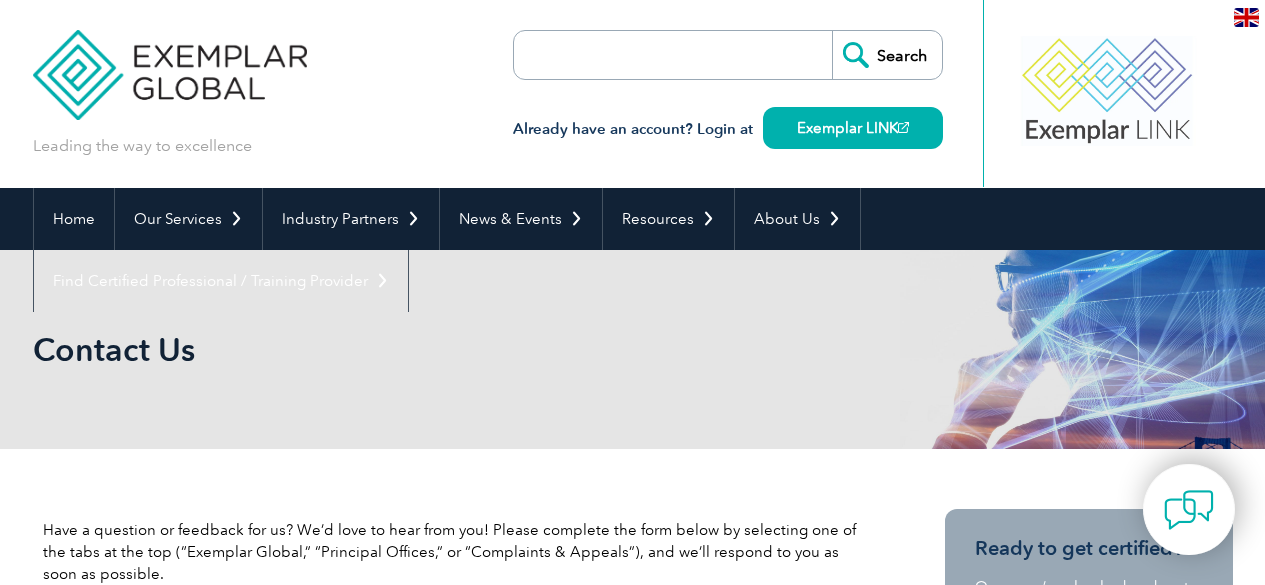 scroll, scrollTop: 0, scrollLeft: 0, axis: both 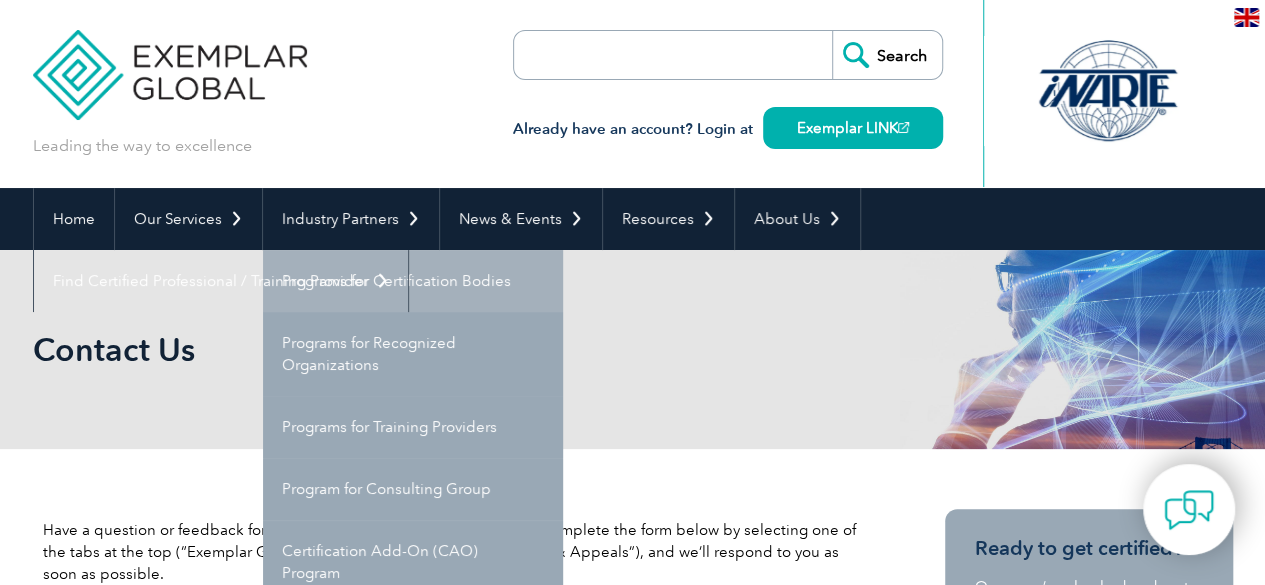 click on "Programs for Certification Bodies" at bounding box center (413, 281) 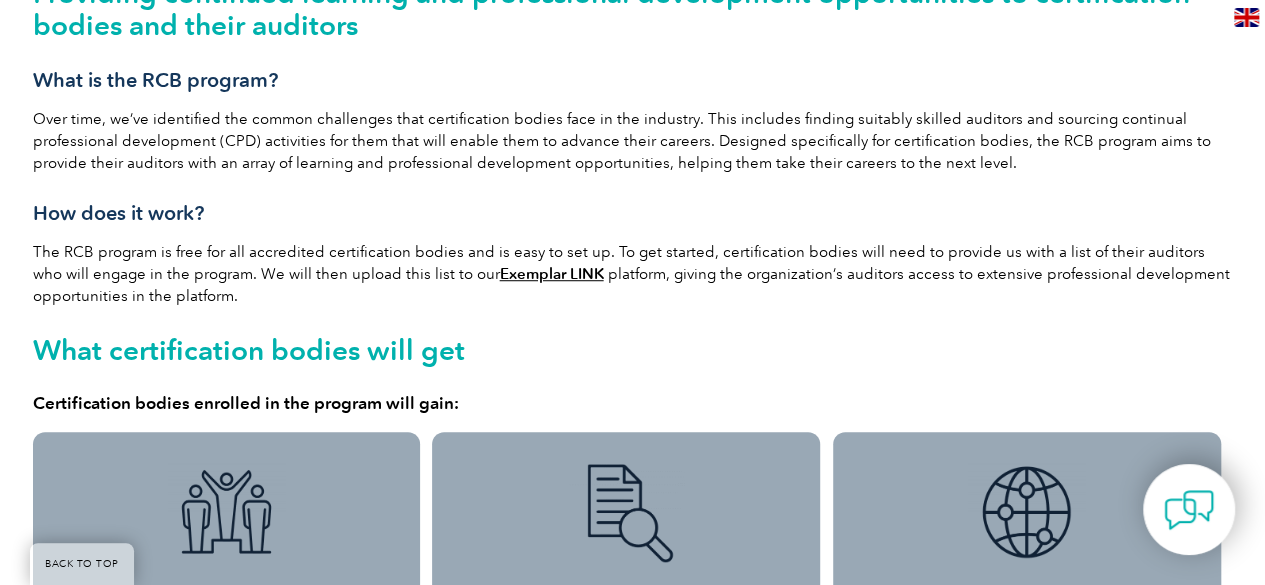 scroll, scrollTop: 600, scrollLeft: 0, axis: vertical 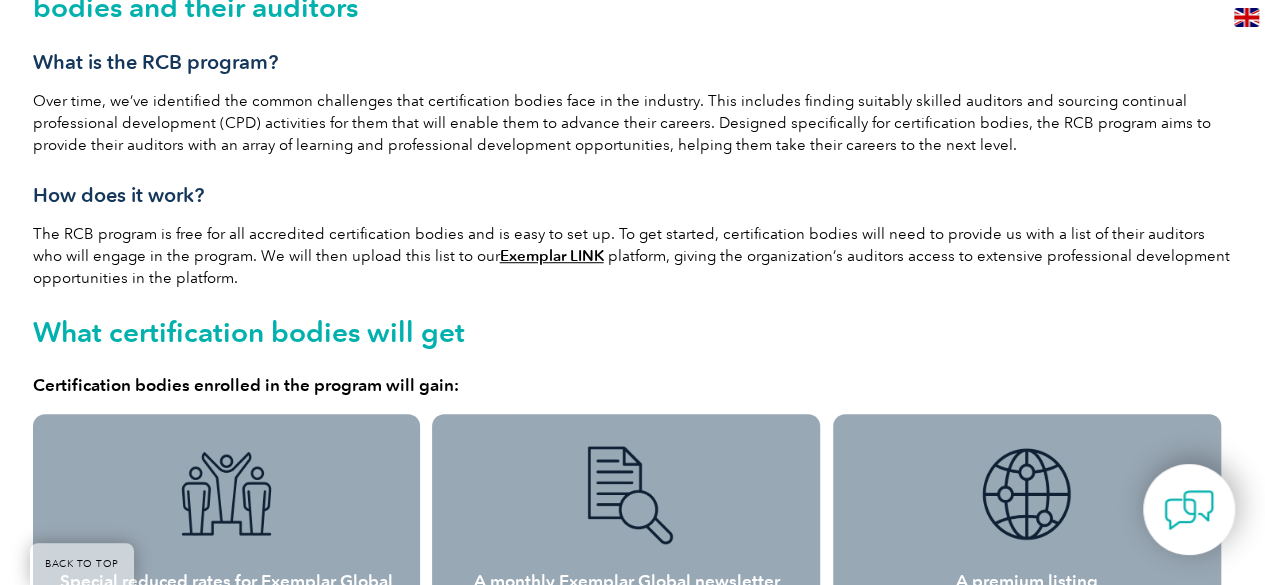 click on "Exemplar LINK" at bounding box center [552, 256] 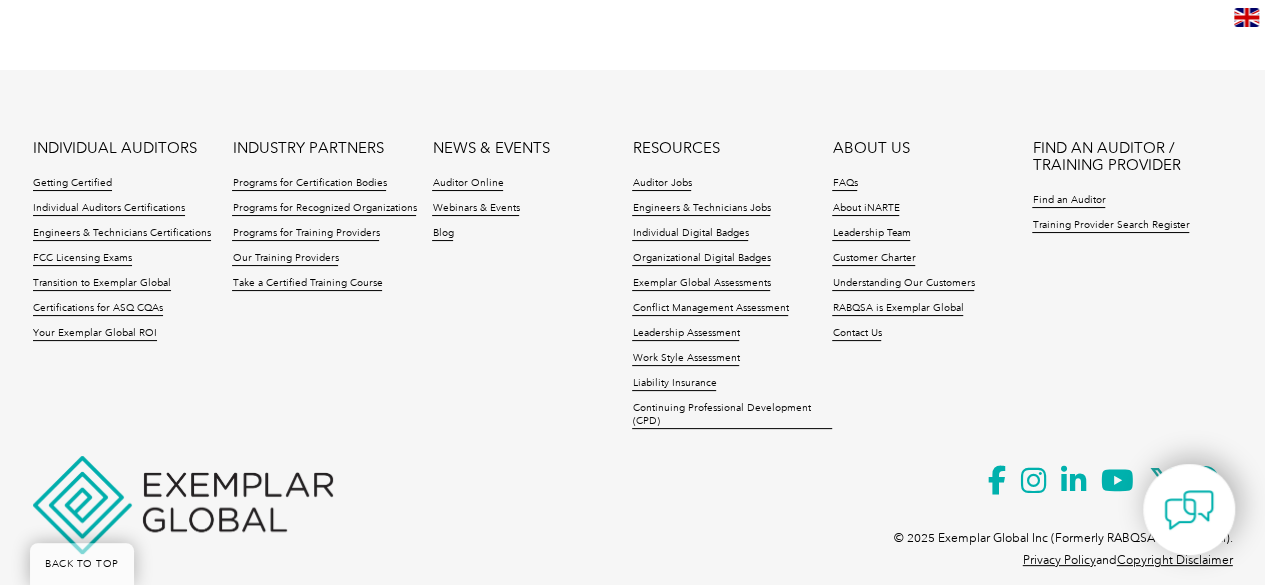scroll, scrollTop: 3800, scrollLeft: 0, axis: vertical 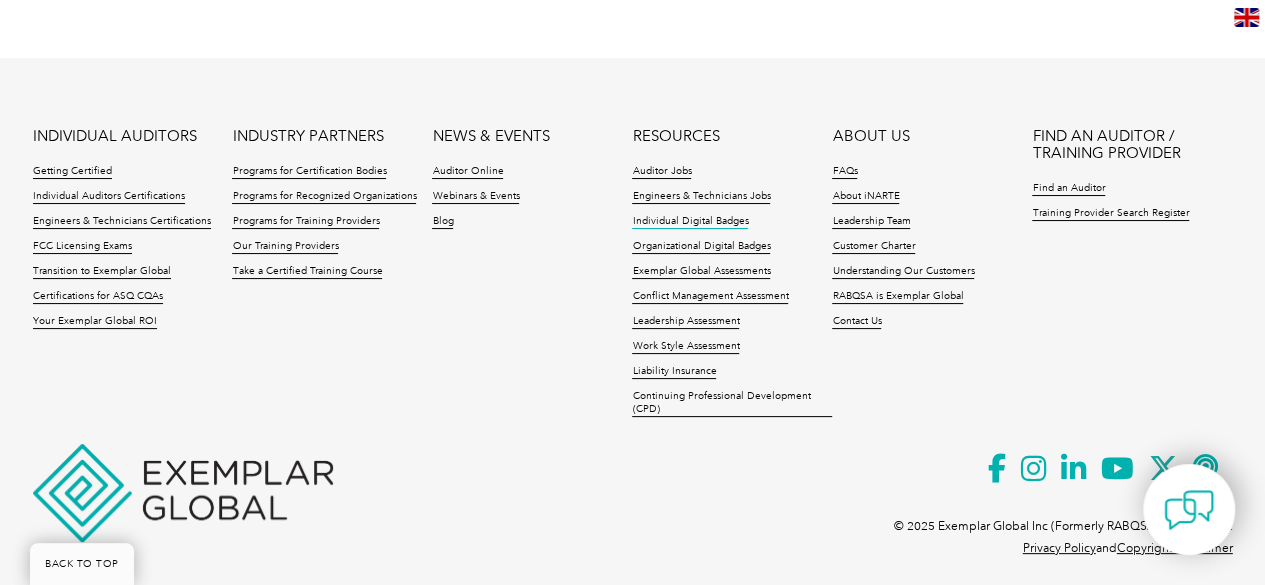 click on "Individual Digital Badges" at bounding box center (690, 222) 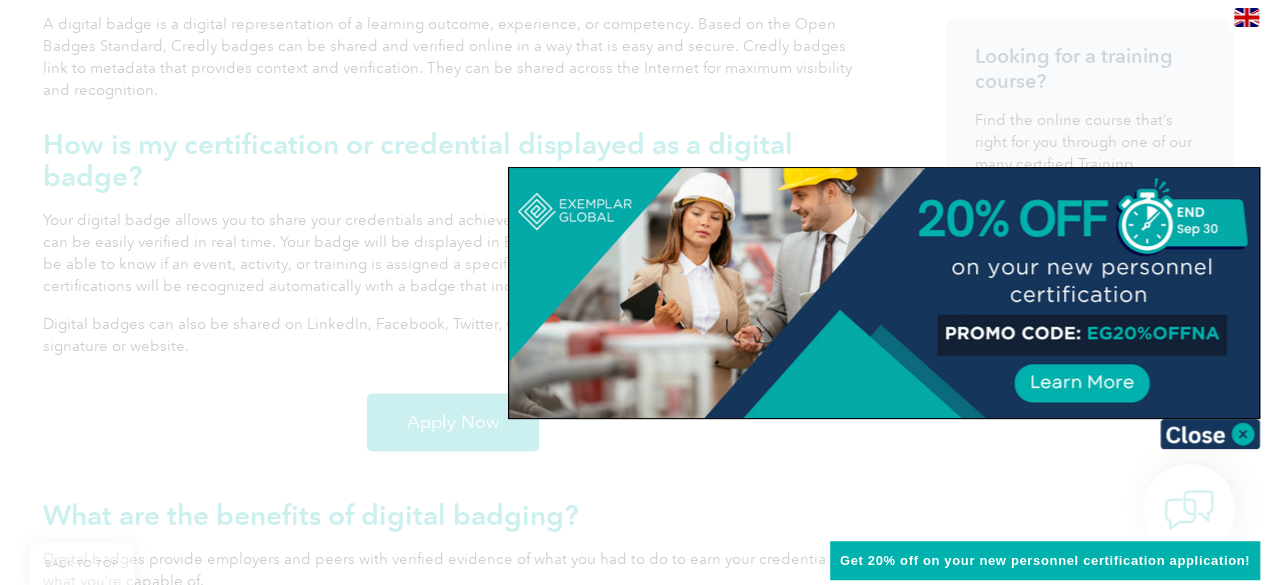 scroll, scrollTop: 600, scrollLeft: 0, axis: vertical 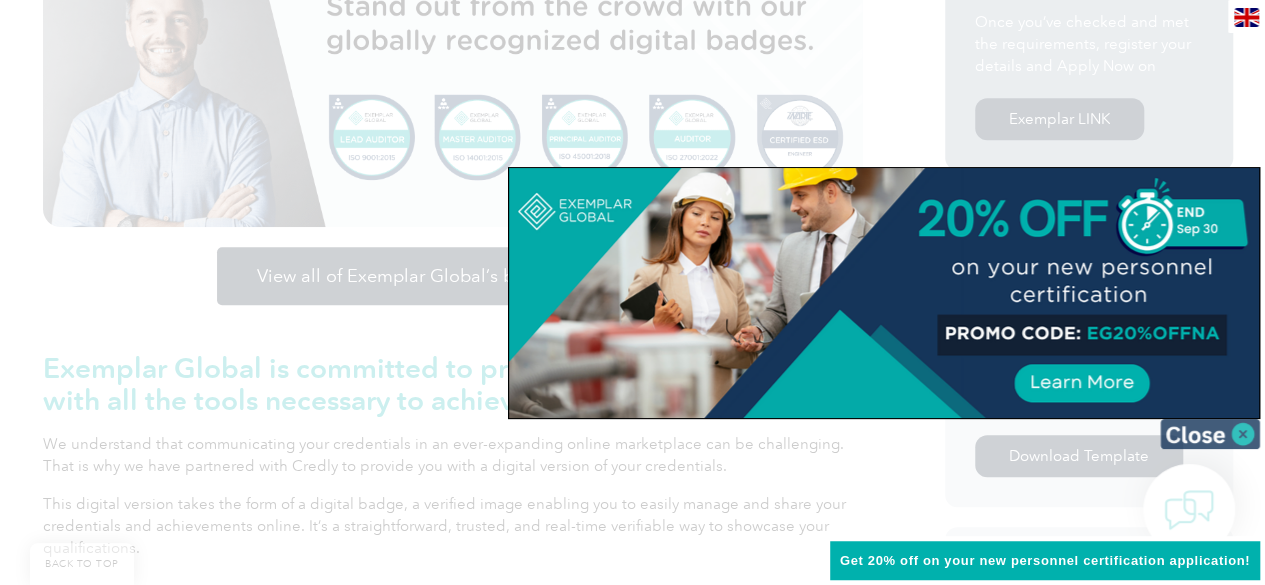 click at bounding box center [1210, 434] 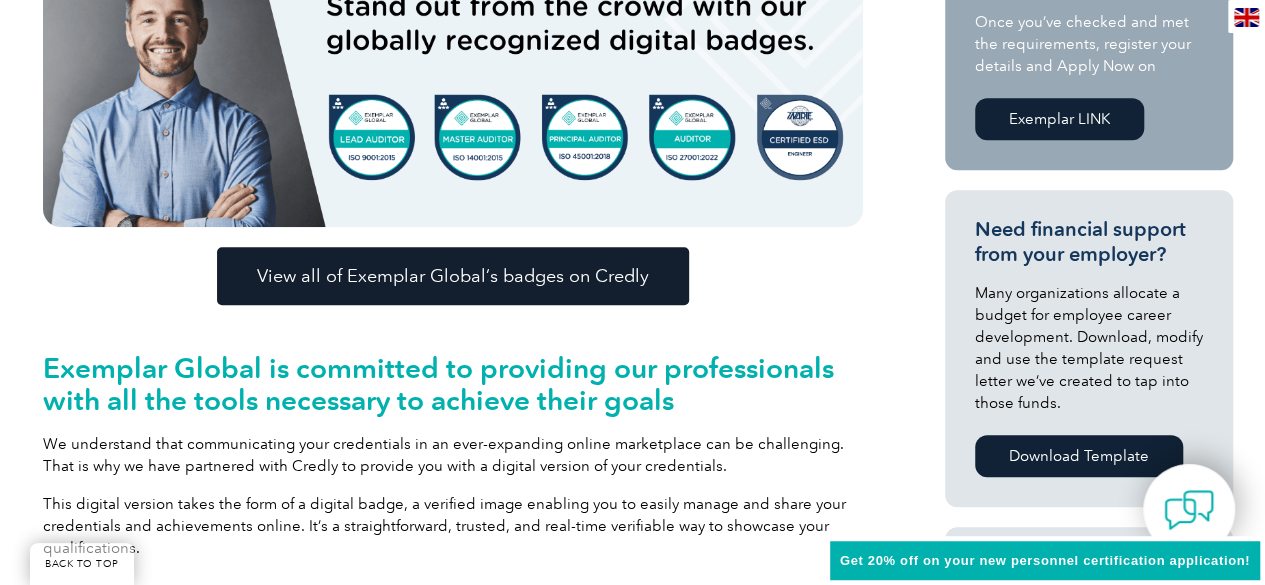 scroll, scrollTop: 400, scrollLeft: 0, axis: vertical 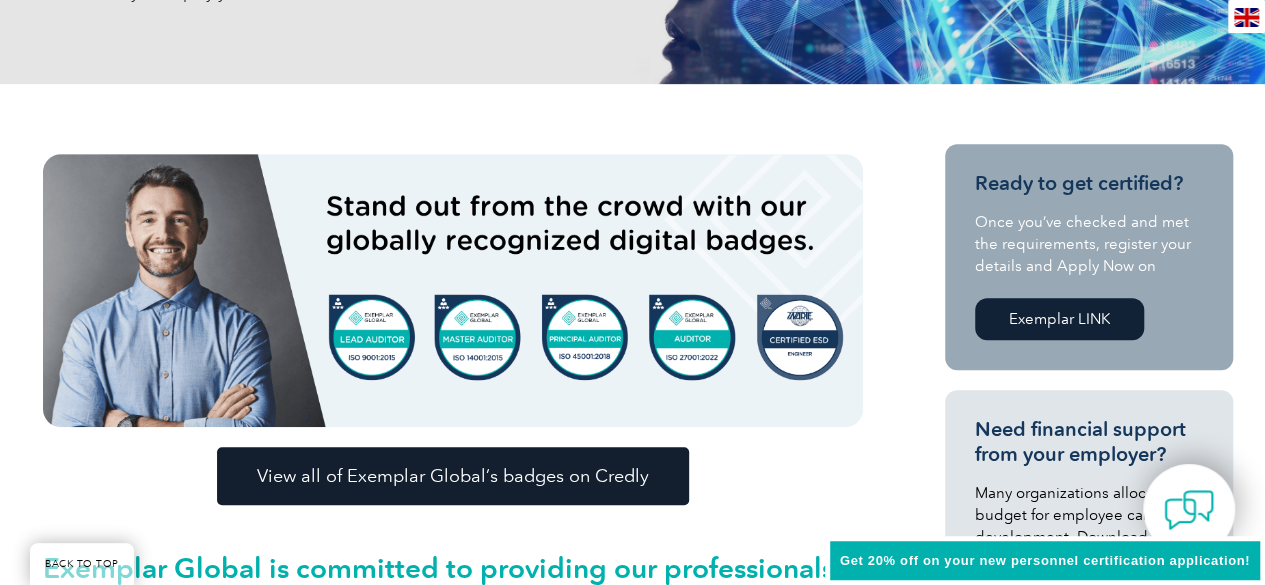 click on "View all of Exemplar Global’s badges on Credly" at bounding box center [453, 476] 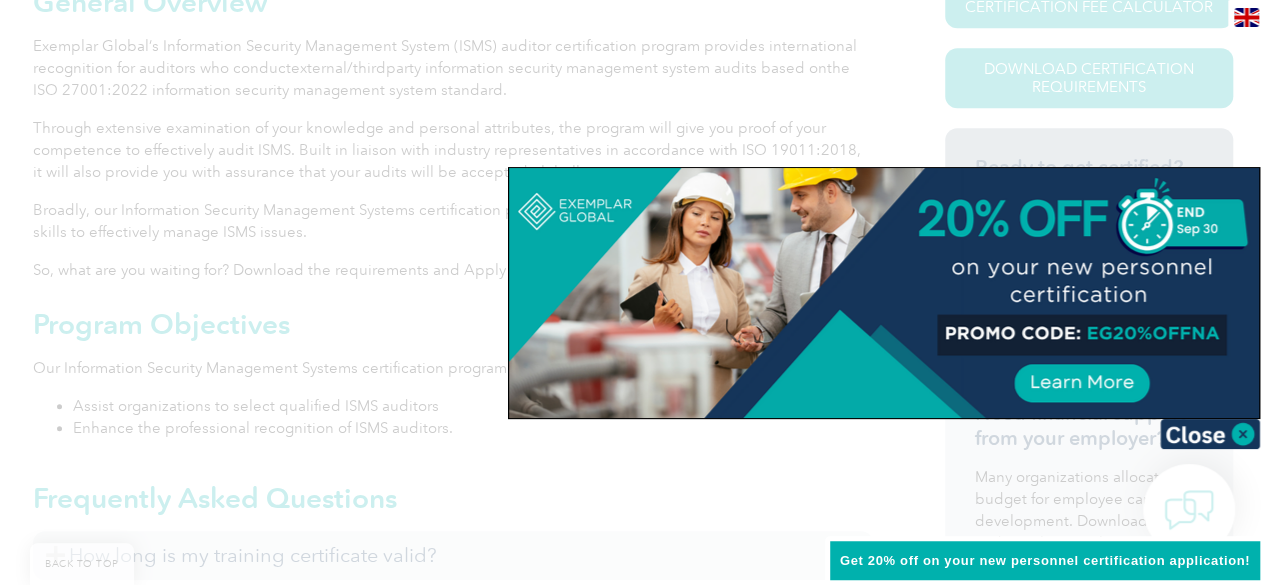 scroll, scrollTop: 762, scrollLeft: 0, axis: vertical 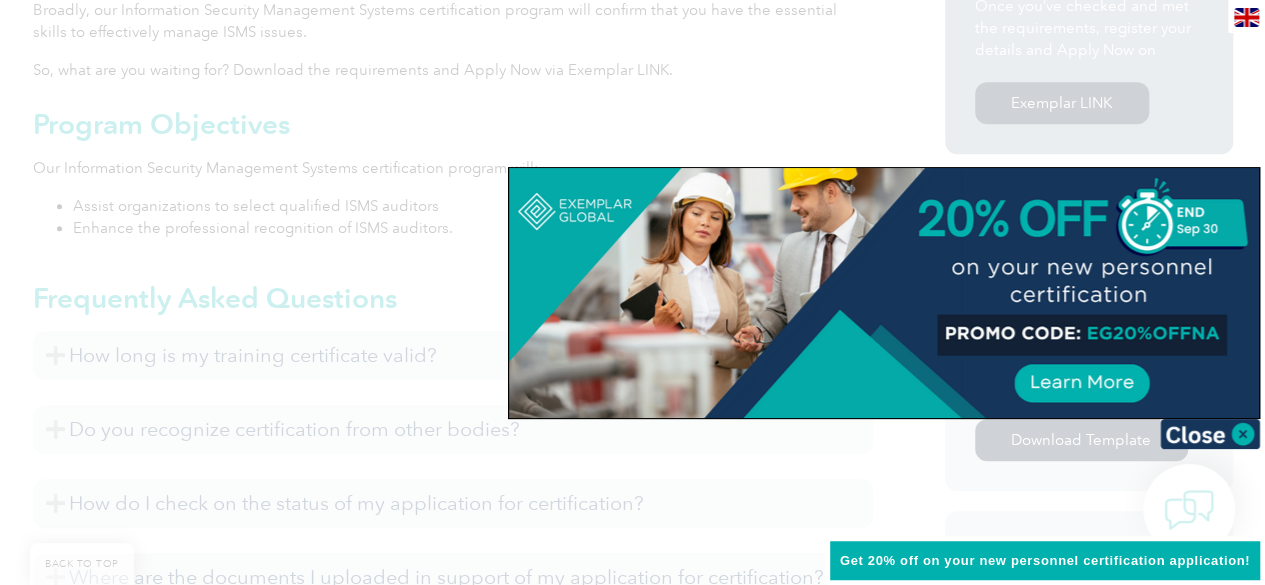 click at bounding box center (1210, 434) 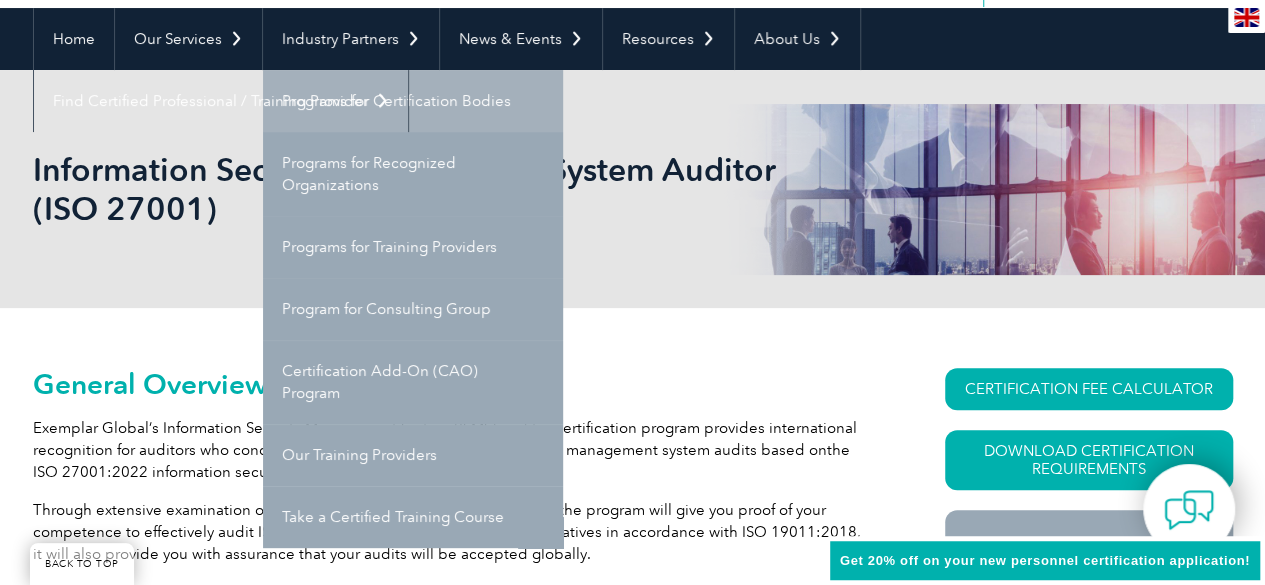 scroll, scrollTop: 200, scrollLeft: 0, axis: vertical 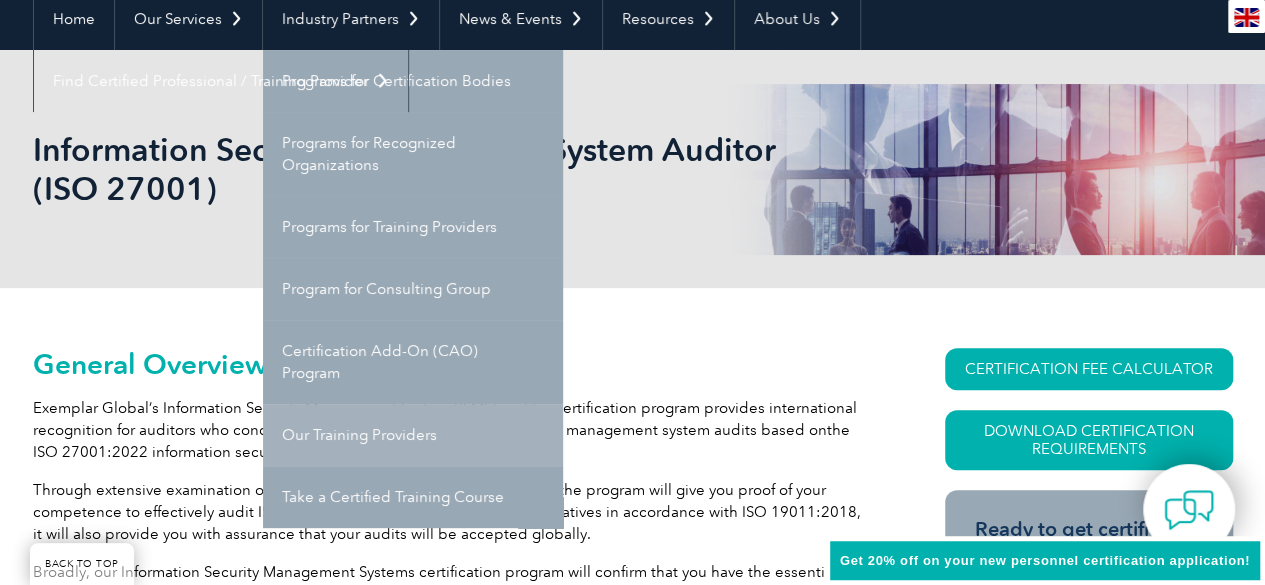 click on "Our Training Providers" at bounding box center (413, 435) 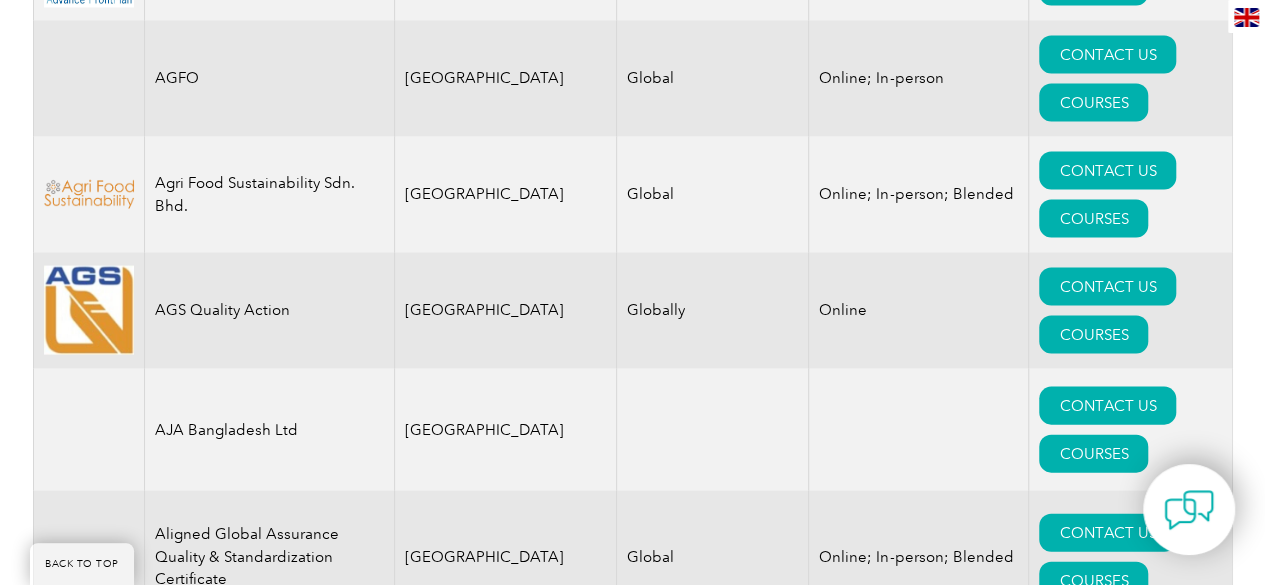scroll, scrollTop: 1972, scrollLeft: 0, axis: vertical 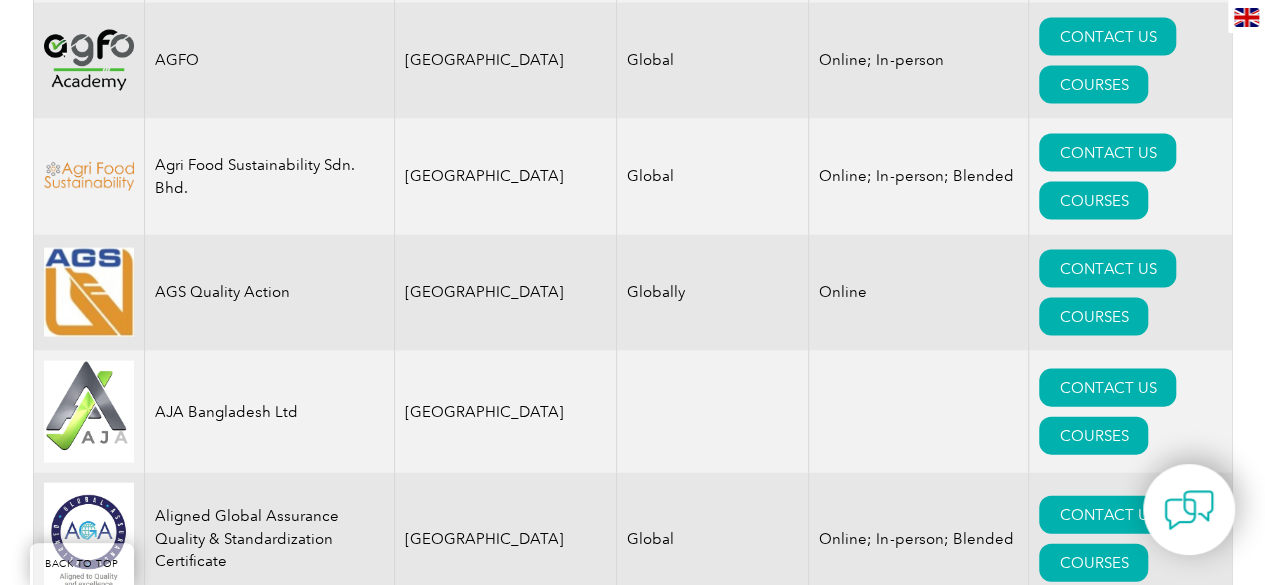drag, startPoint x: 318, startPoint y: 391, endPoint x: 151, endPoint y: 387, distance: 167.0479 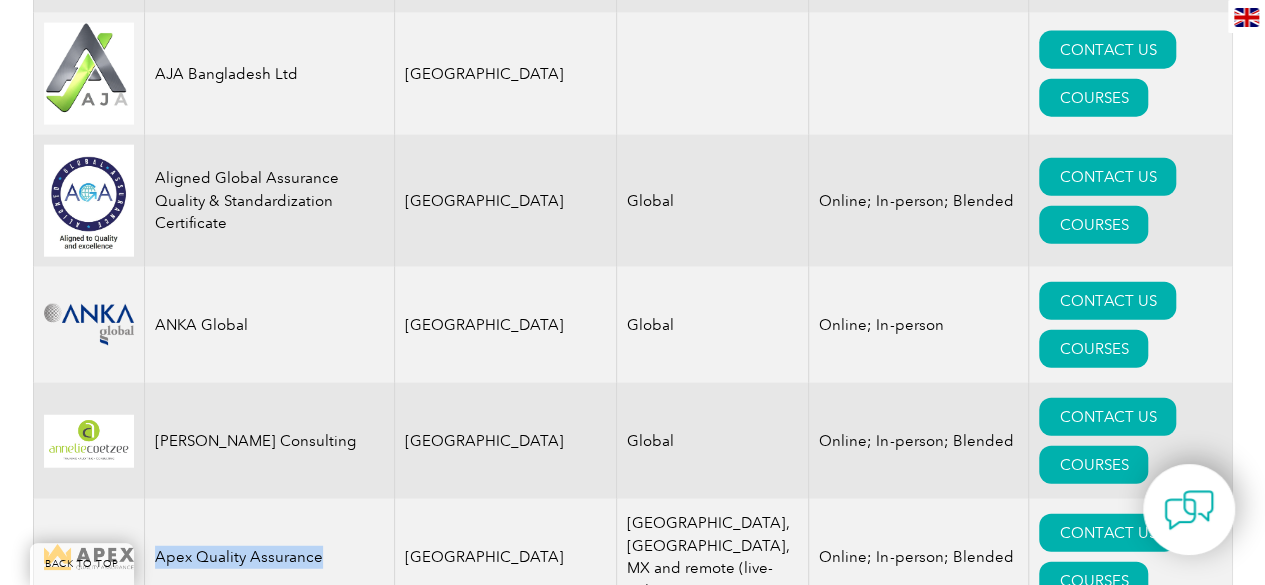 scroll, scrollTop: 2372, scrollLeft: 0, axis: vertical 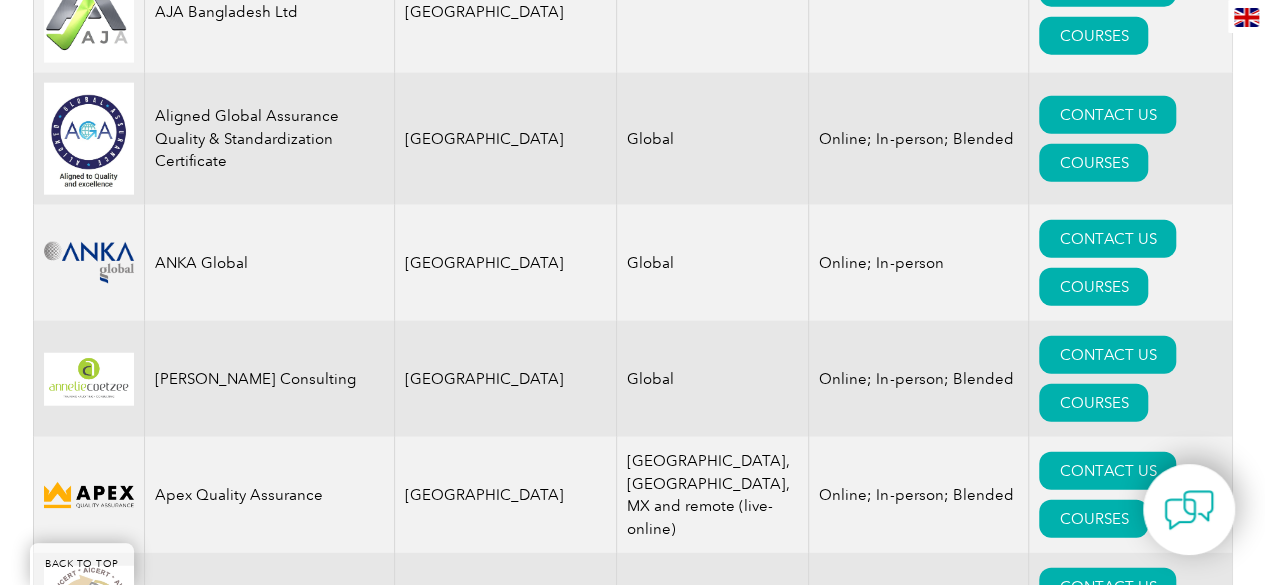 drag, startPoint x: 260, startPoint y: 295, endPoint x: 146, endPoint y: 267, distance: 117.388245 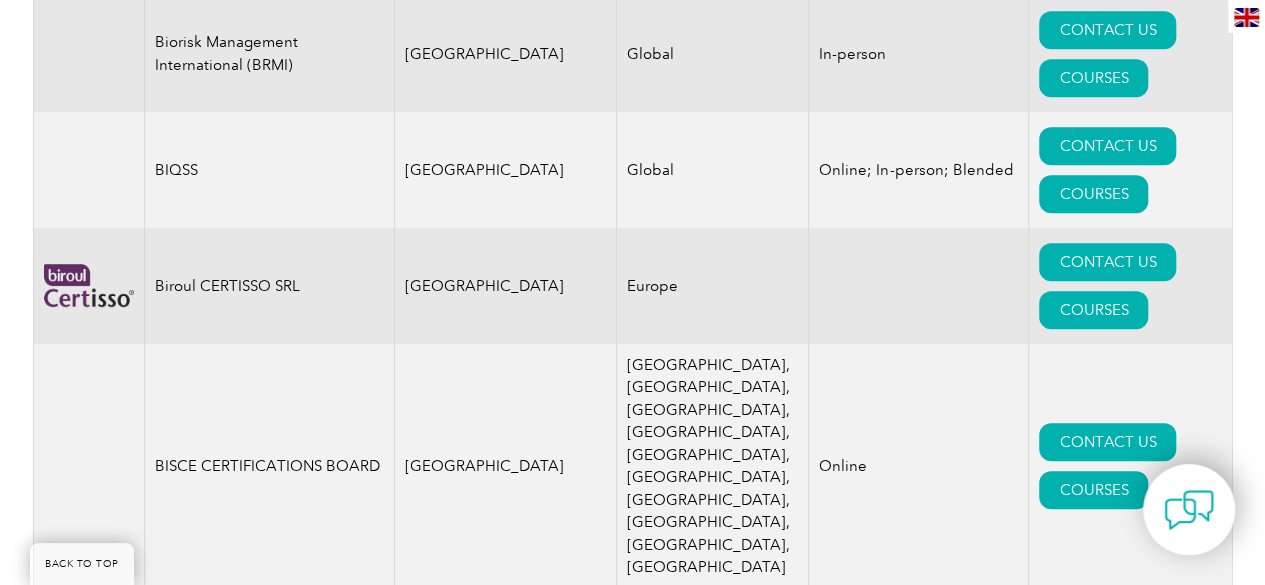 scroll, scrollTop: 4372, scrollLeft: 0, axis: vertical 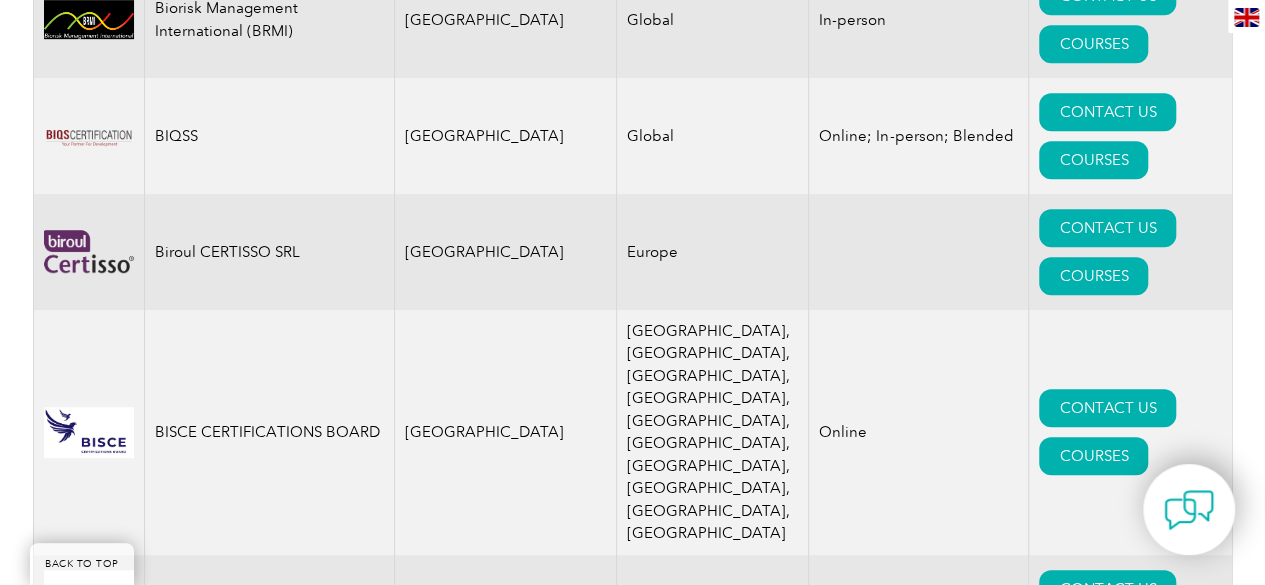 drag, startPoint x: 193, startPoint y: 258, endPoint x: 156, endPoint y: 228, distance: 47.63402 